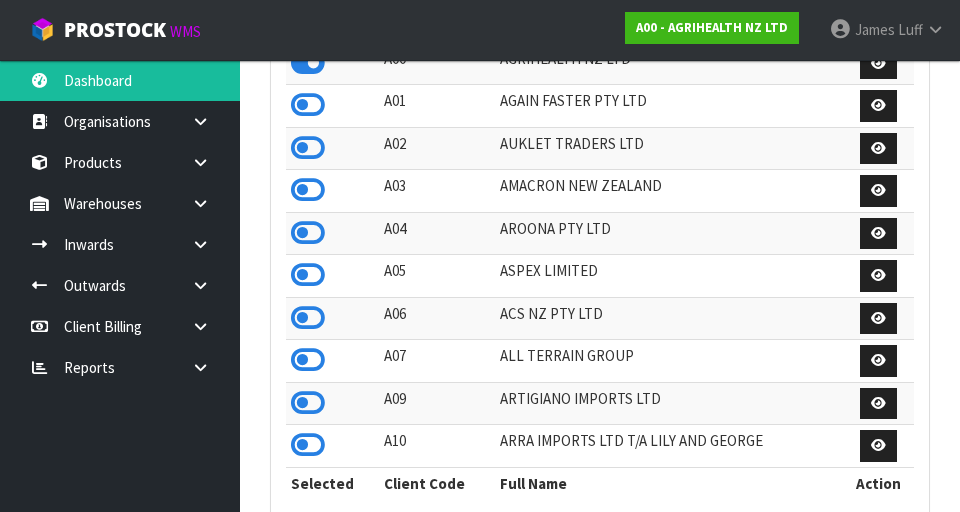 scroll, scrollTop: 512, scrollLeft: 0, axis: vertical 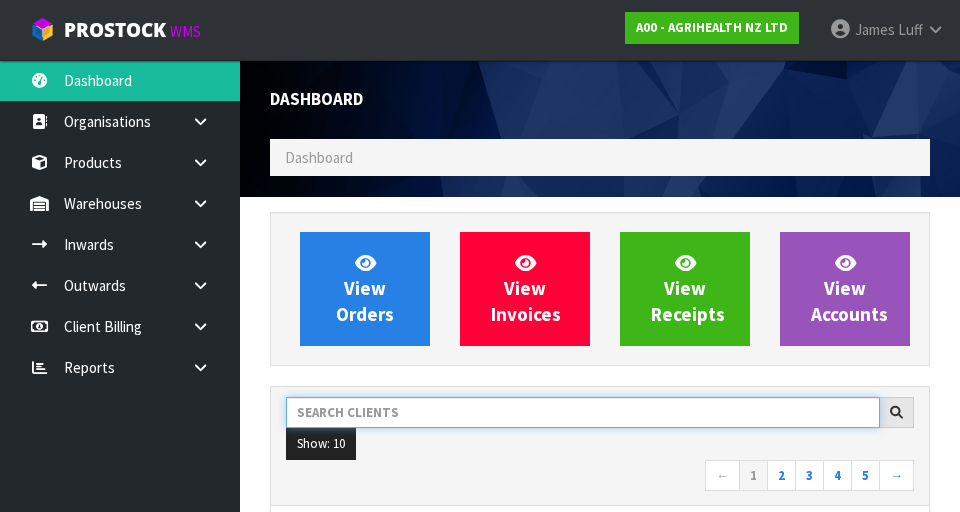 click at bounding box center [583, 412] 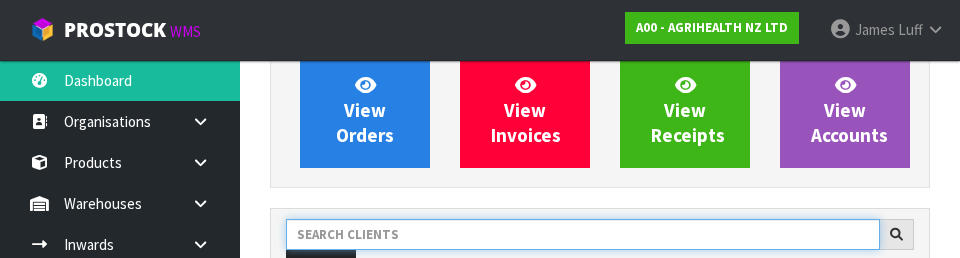 scroll, scrollTop: 274, scrollLeft: 0, axis: vertical 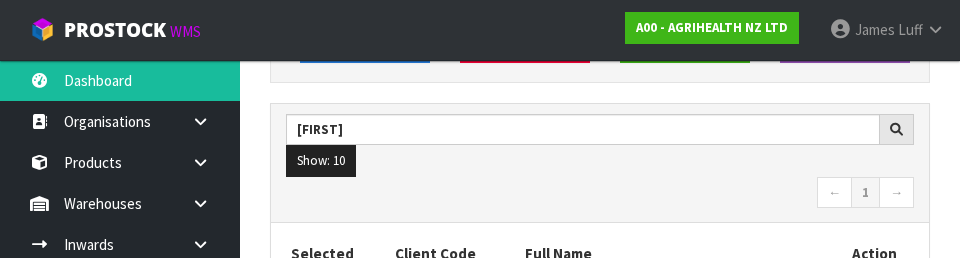click on "←
1
→" at bounding box center (600, 194) 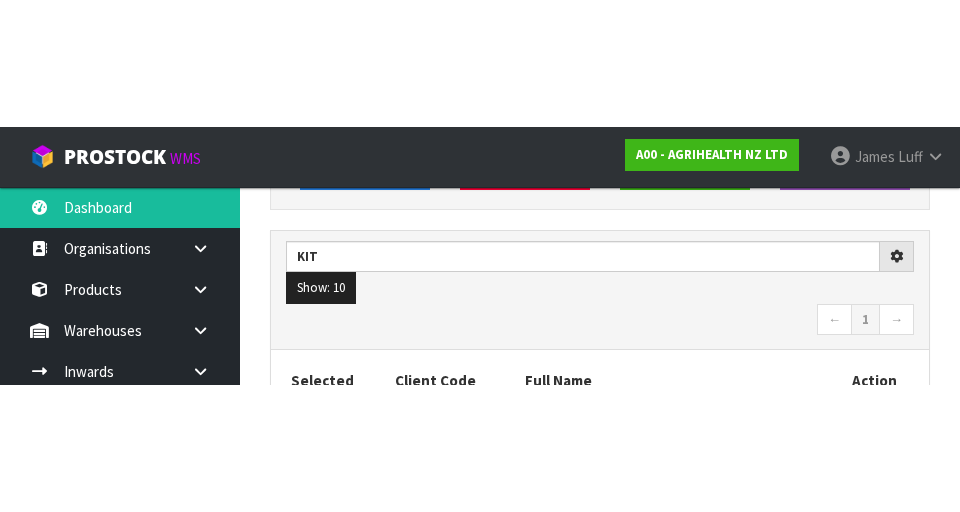 scroll, scrollTop: 283, scrollLeft: 0, axis: vertical 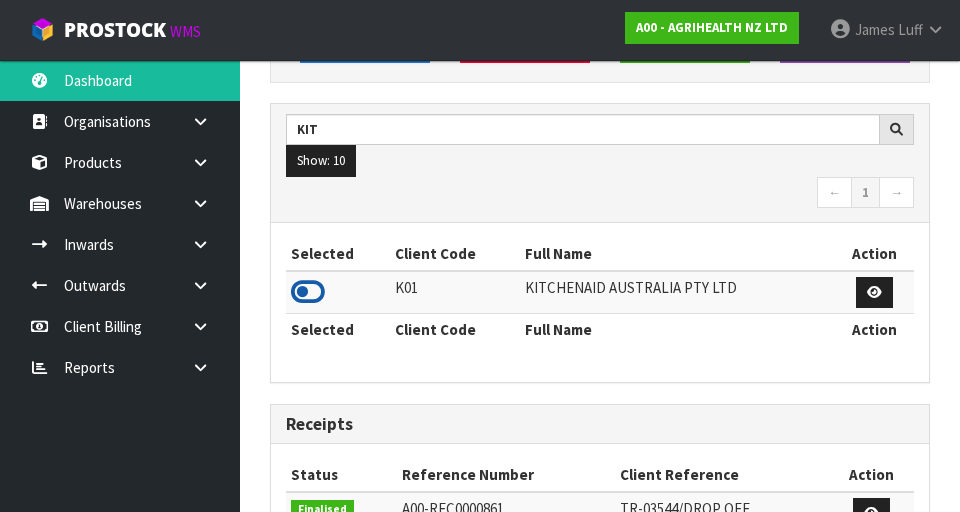 click at bounding box center (308, 292) 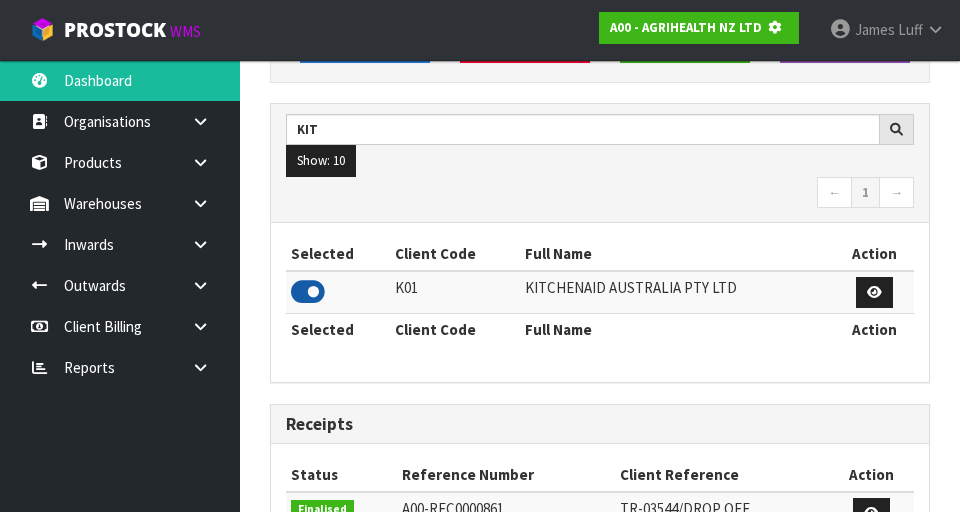 scroll, scrollTop: 1318, scrollLeft: 690, axis: both 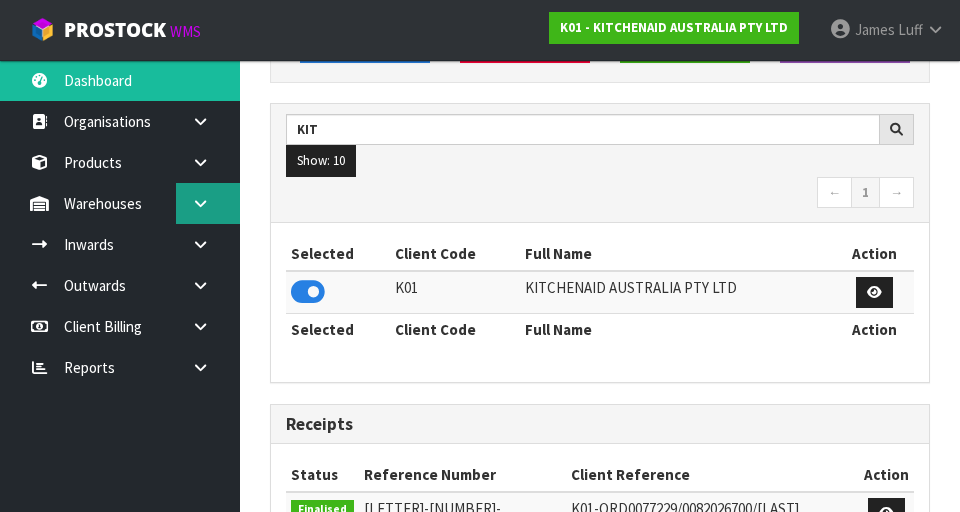 click at bounding box center (200, 203) 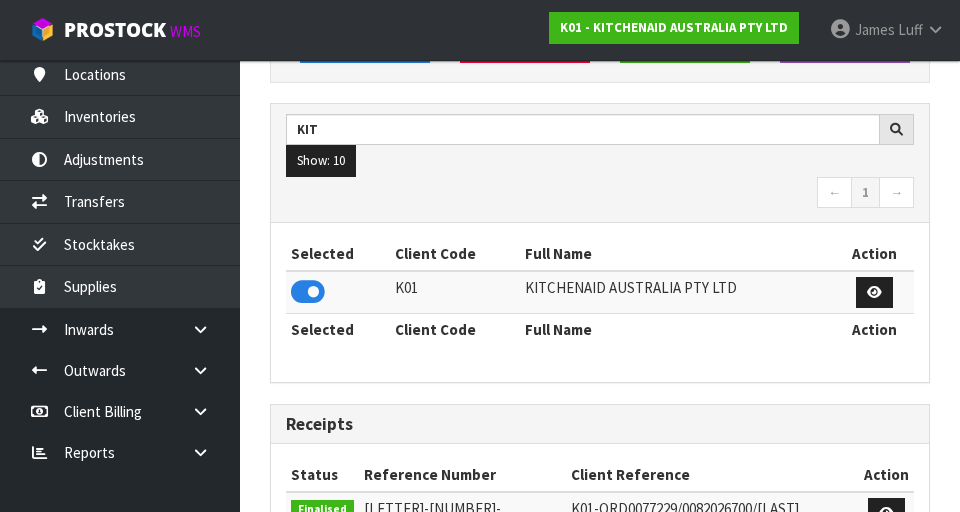 scroll, scrollTop: 170, scrollLeft: 0, axis: vertical 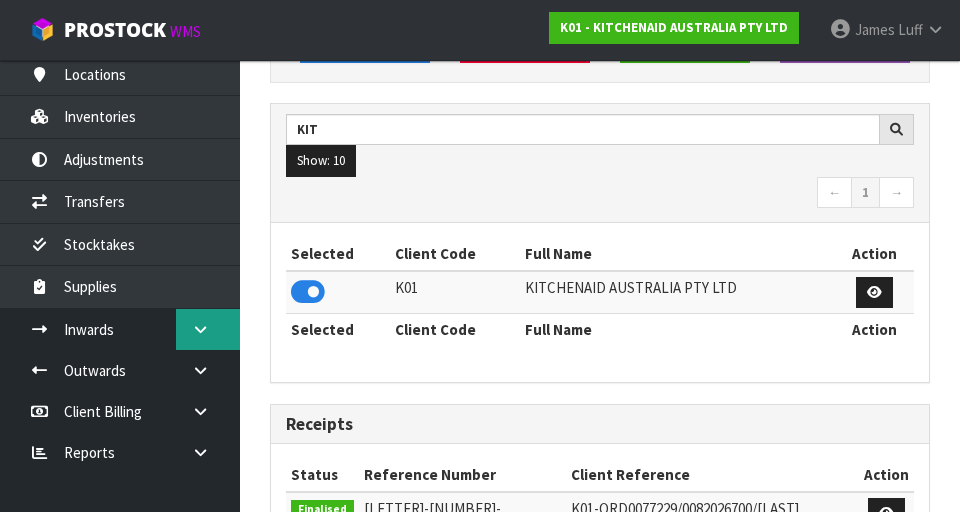click at bounding box center (208, 329) 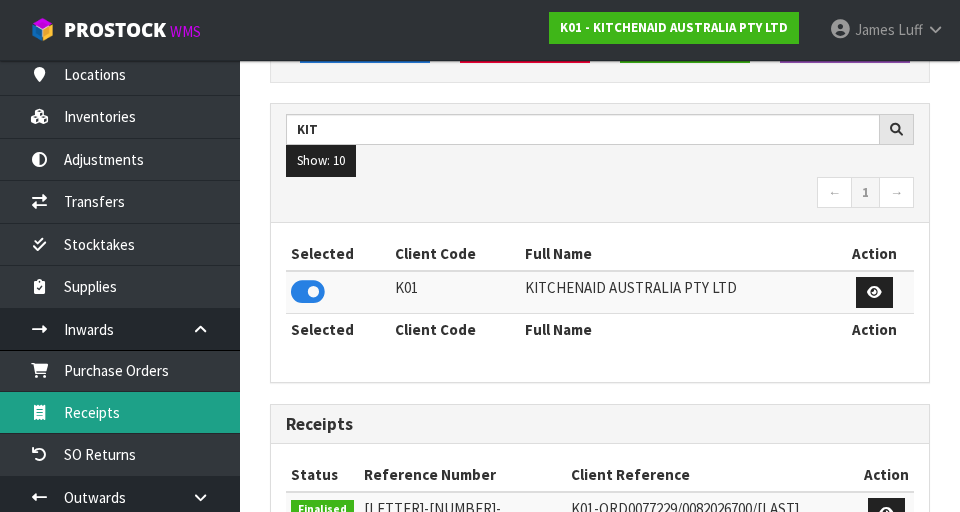 click on "Receipts" at bounding box center [120, 412] 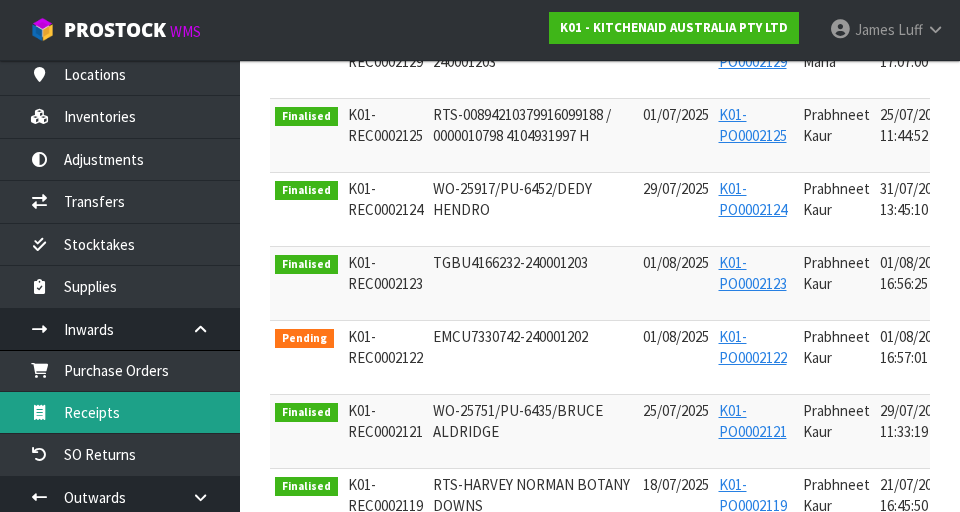 scroll, scrollTop: 761, scrollLeft: 0, axis: vertical 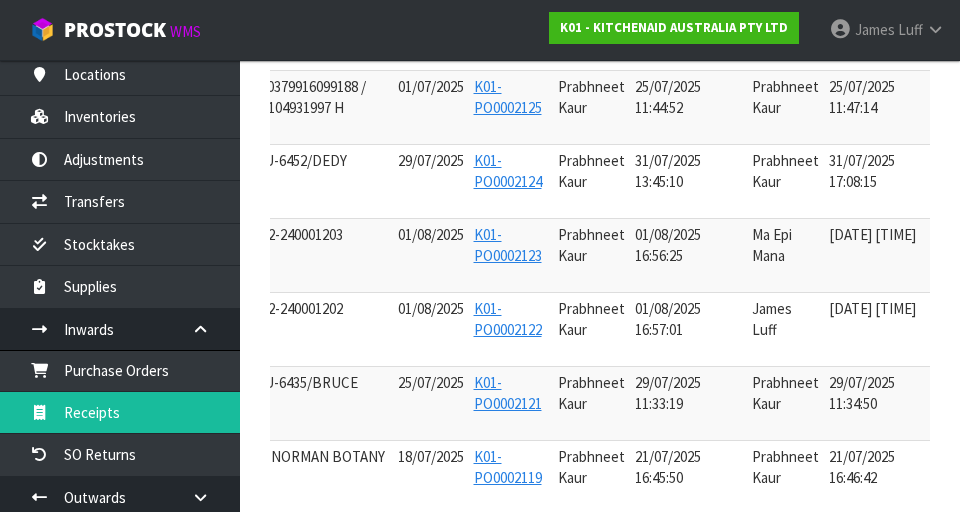 click at bounding box center [968, 314] 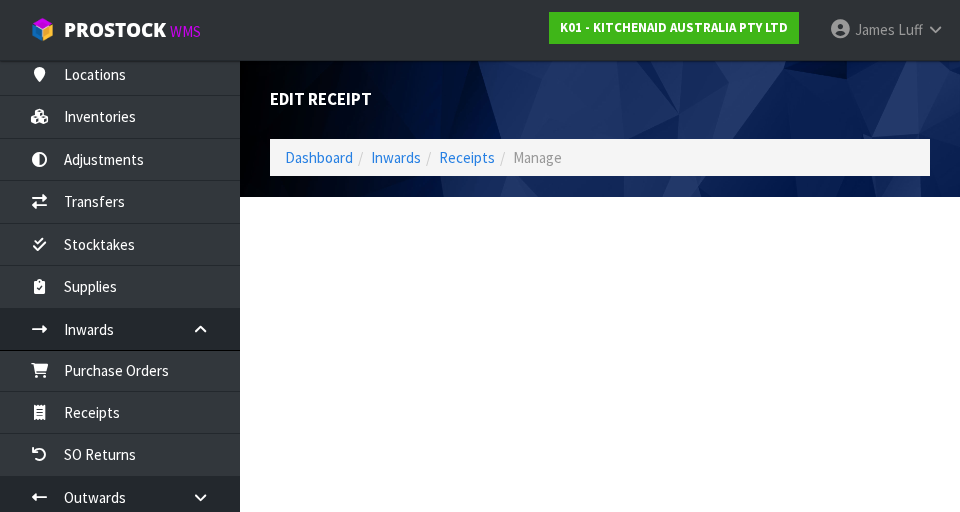 scroll, scrollTop: 0, scrollLeft: 0, axis: both 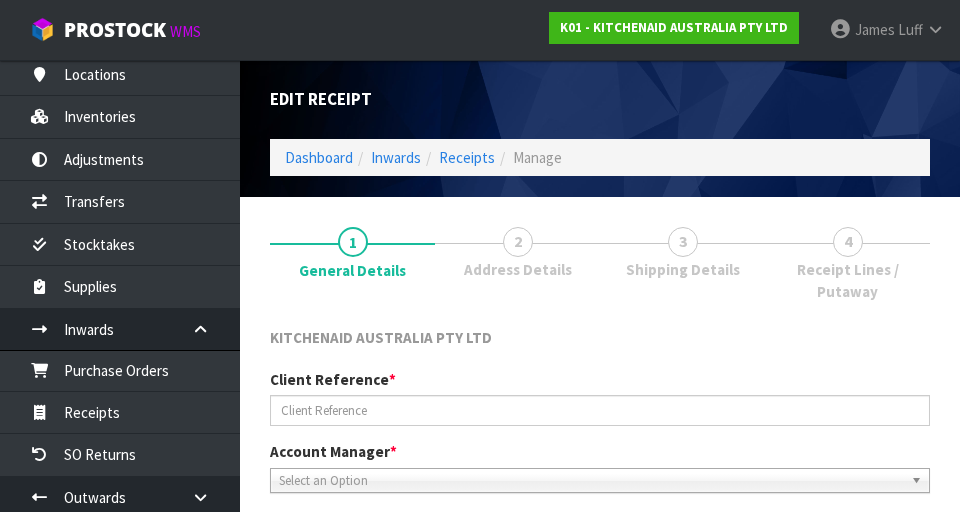 type on "EMCU7330742-240001202" 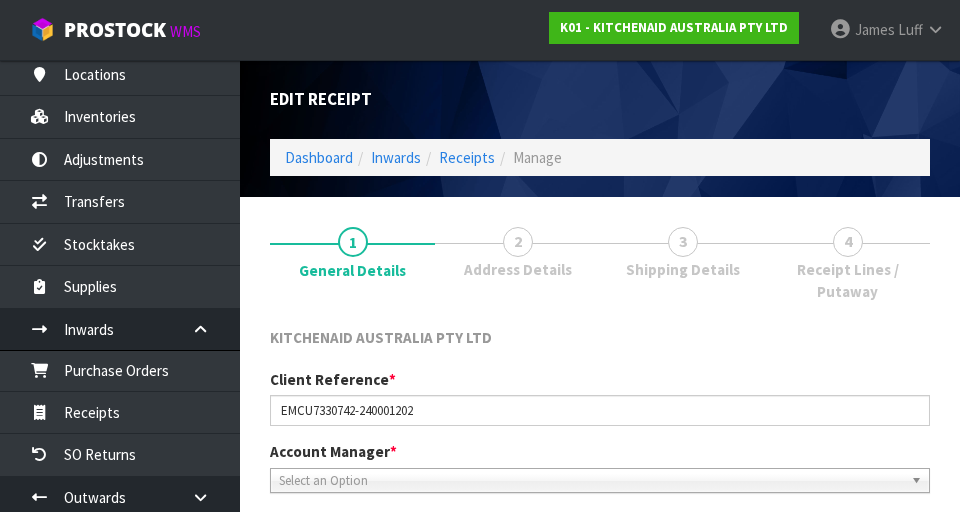type on "2025-08-01" 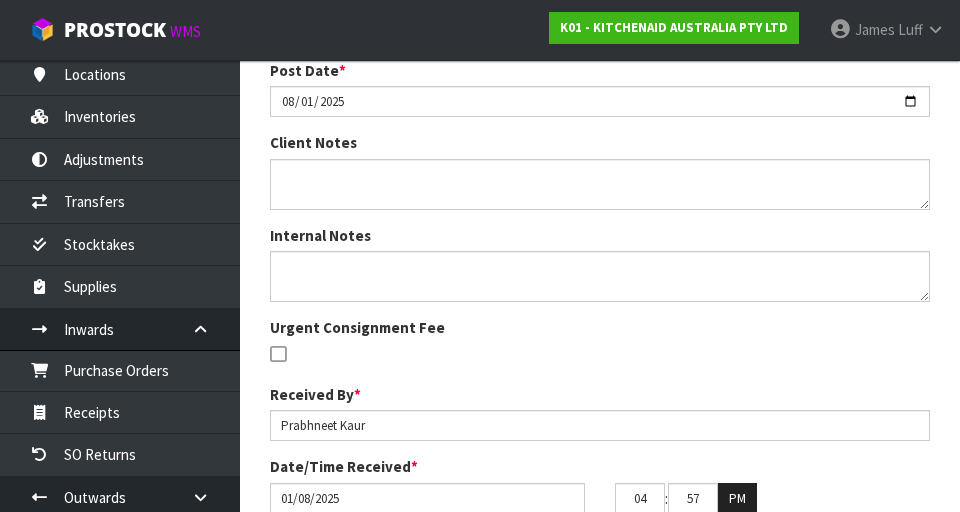 scroll, scrollTop: 1018, scrollLeft: 0, axis: vertical 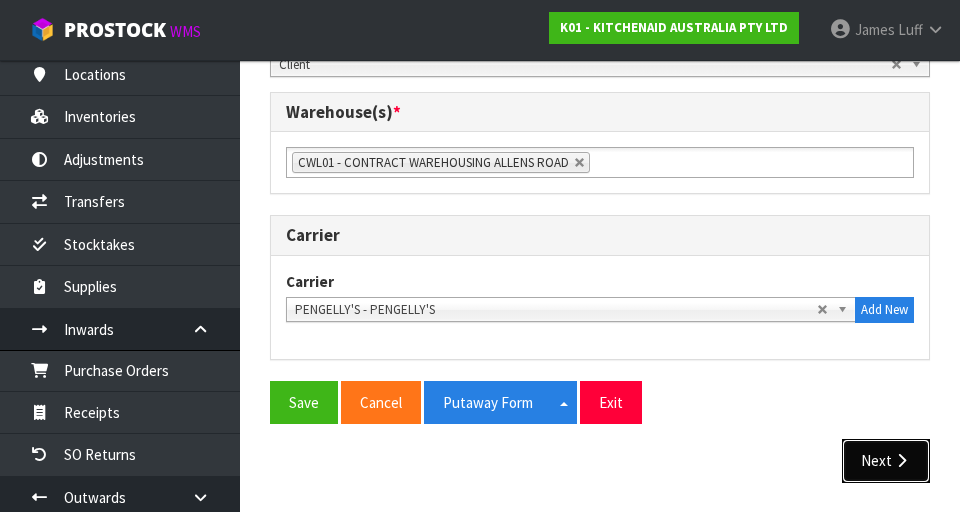 click on "Next" at bounding box center (886, 460) 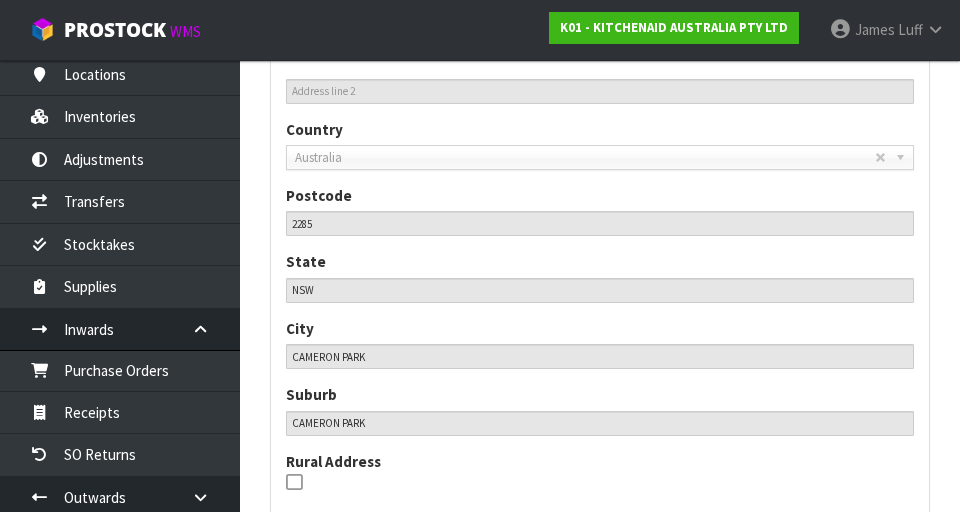 scroll, scrollTop: 1300, scrollLeft: 0, axis: vertical 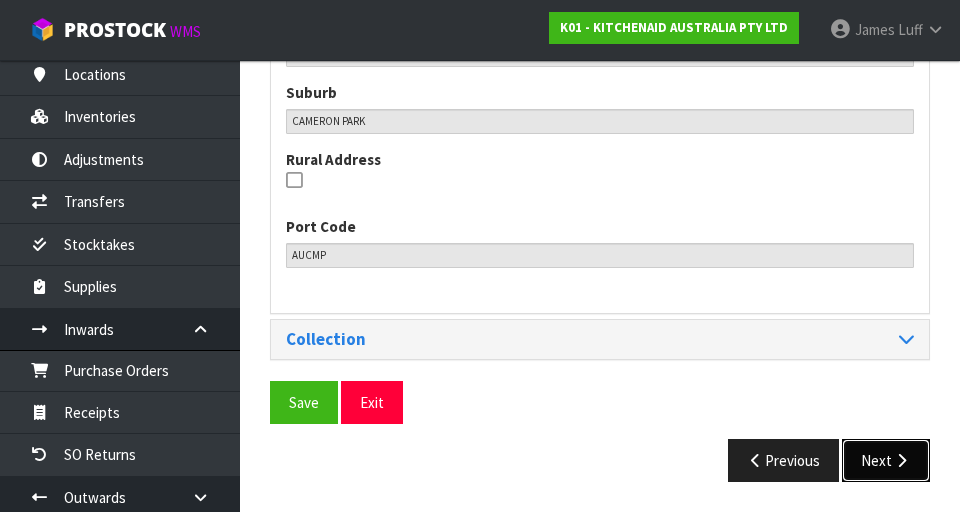 click on "Next" at bounding box center [886, 460] 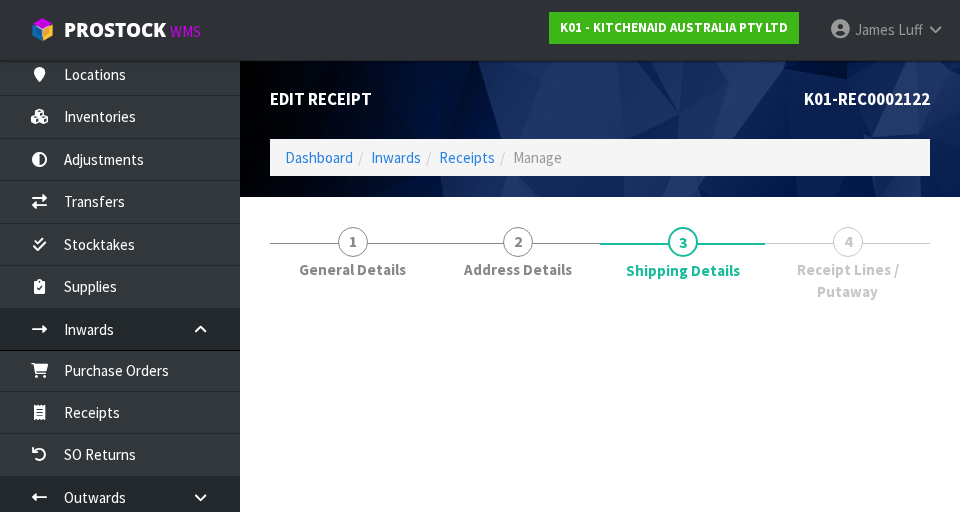 scroll, scrollTop: 0, scrollLeft: 0, axis: both 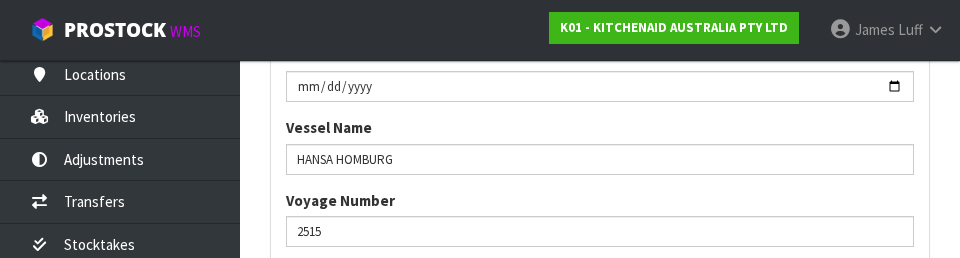 click on "1
General Details
2
Address Details
3
Shipping Details
4
Receipt Lines / Putaway
General Information
Shipment Type  *
LCL National LCL International FCL-20ft FCL-40ft
FCL-40ft
LCL National LCL International FCL-20ft FCL-40ft
Container Type  *
Loose Pallet
Pallet
Consignment Reference
EMCU7330742-240001202
Shipping Details
Container Number  *
EMCU7330742
Bill of Lading
AUMEM23153973
NZCS Entry Number
54800165
Date ETA
2025-07-29
Booking Pickup Date" at bounding box center [600, 46] 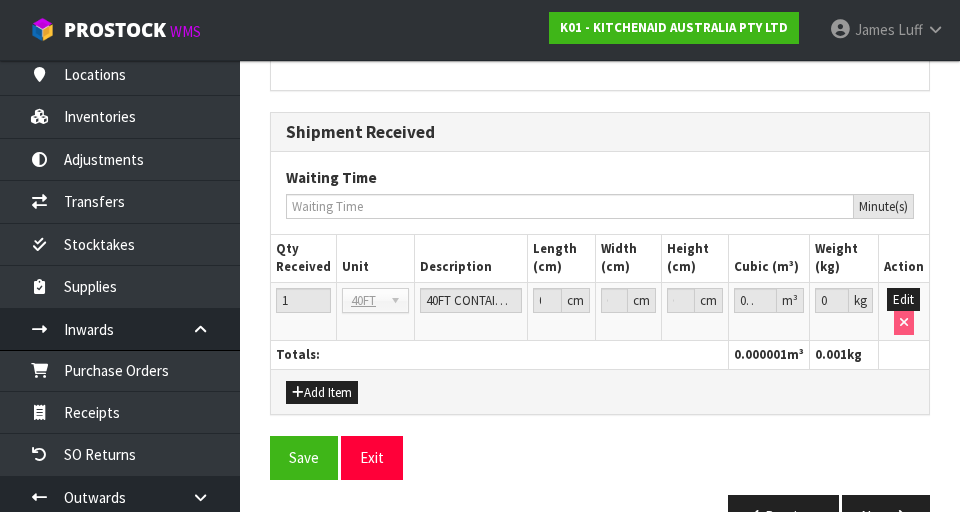 scroll, scrollTop: 2249, scrollLeft: 0, axis: vertical 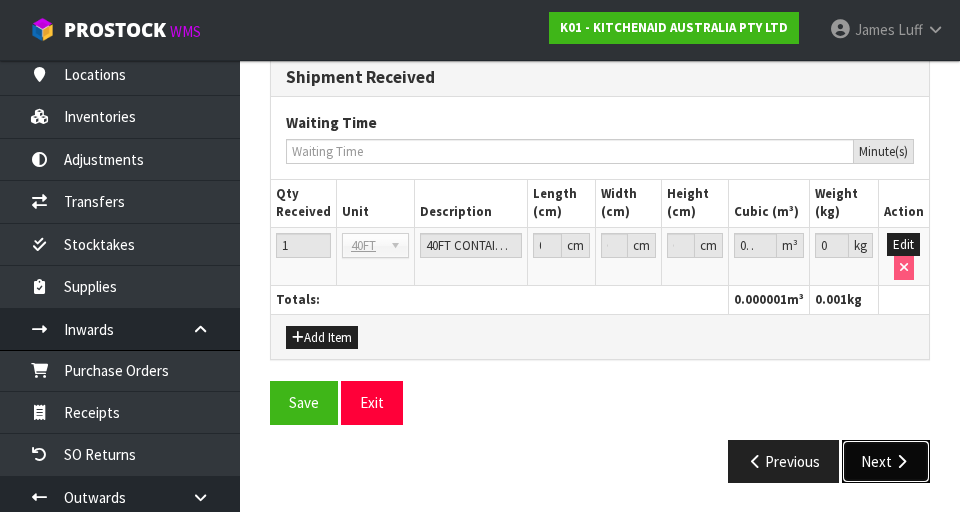 click on "Next" at bounding box center (886, 461) 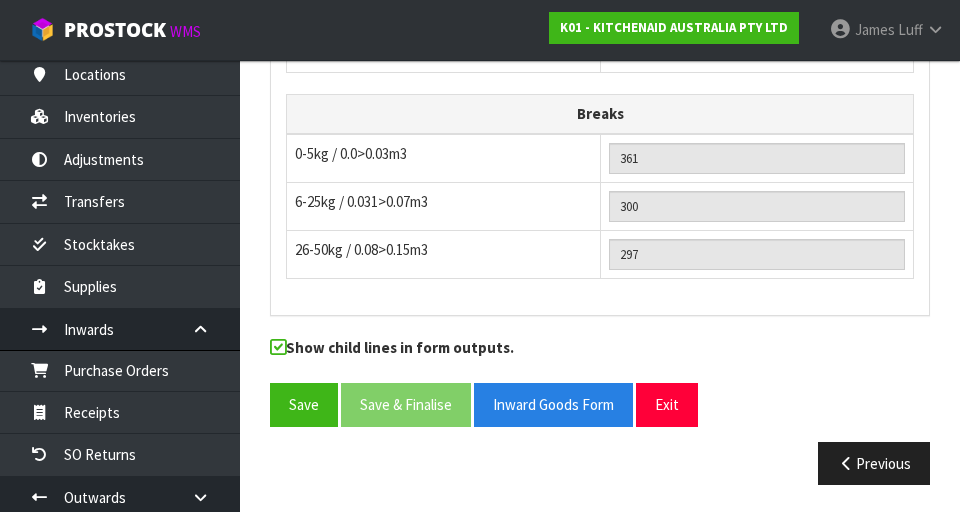 scroll, scrollTop: 0, scrollLeft: 0, axis: both 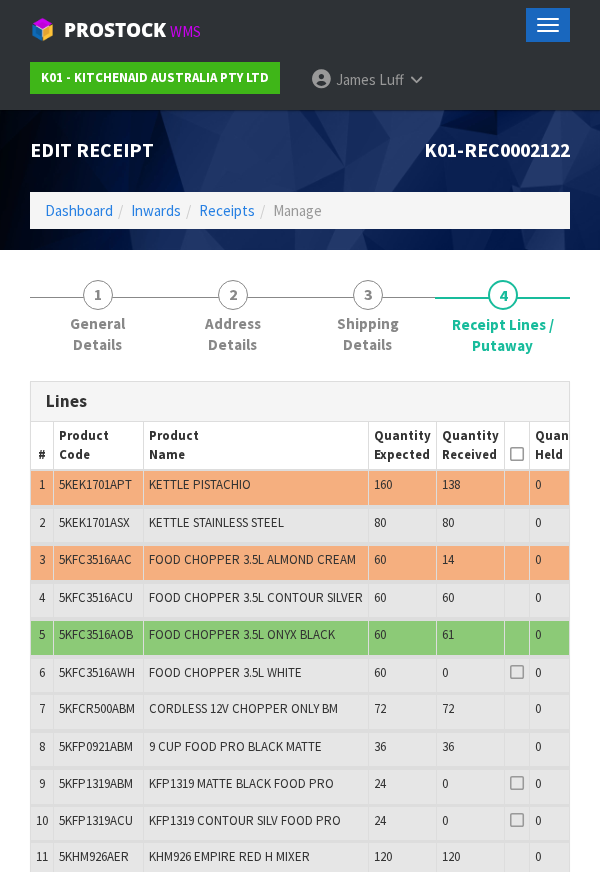 click on "Toggle navigation" at bounding box center [548, 25] 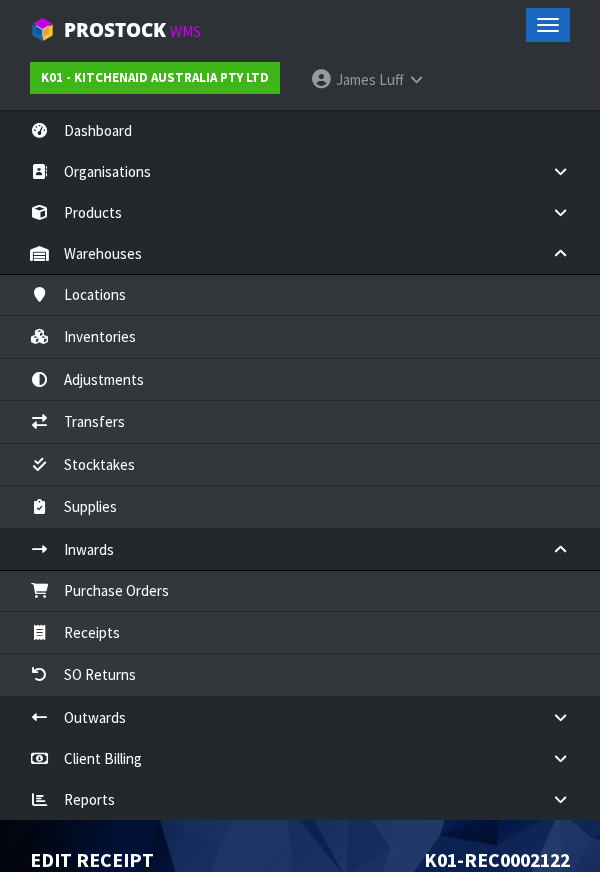 click at bounding box center [548, 31] 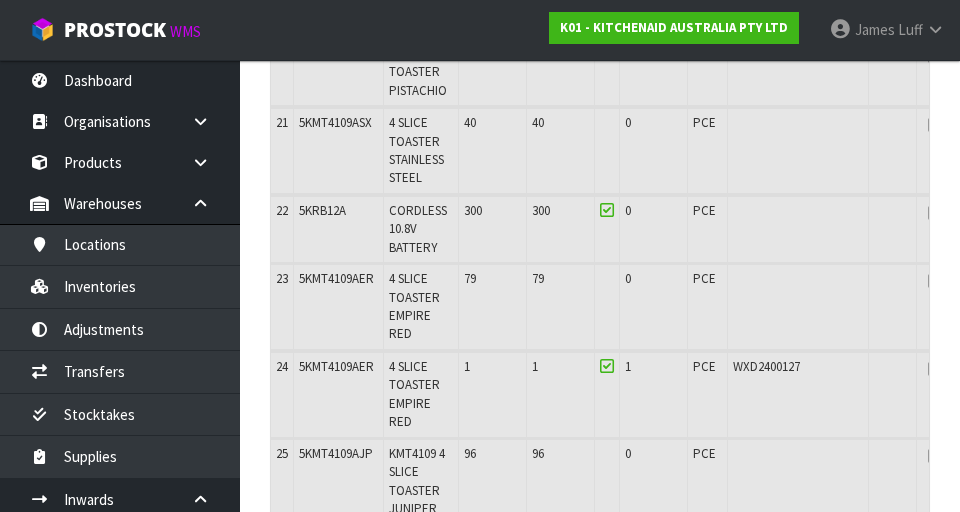 scroll, scrollTop: 1995, scrollLeft: 0, axis: vertical 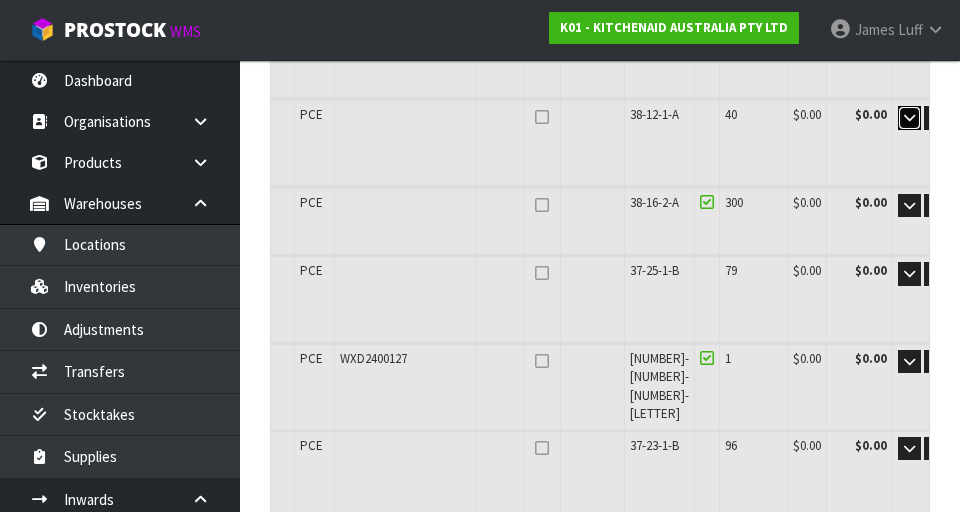 click at bounding box center [909, 117] 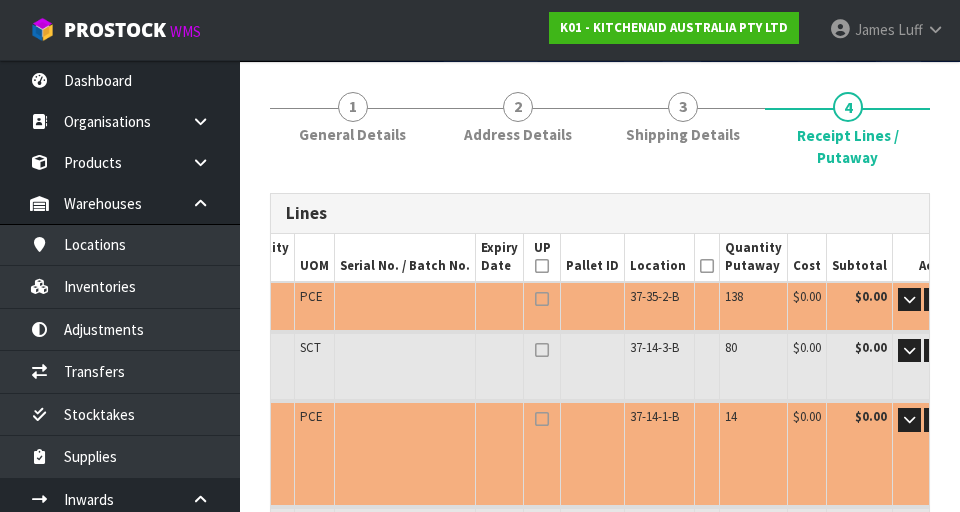 scroll, scrollTop: 135, scrollLeft: 0, axis: vertical 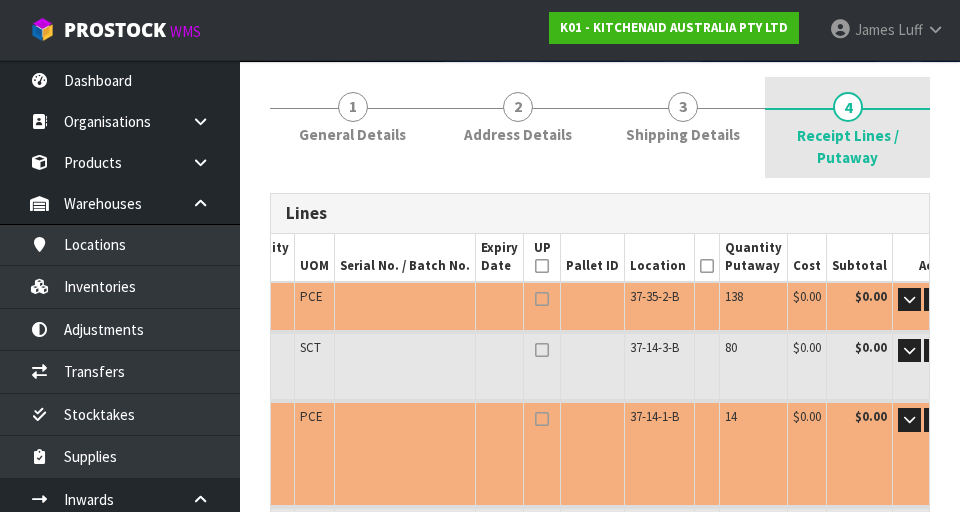 click on "Receipt Lines / Putaway" at bounding box center (847, 146) 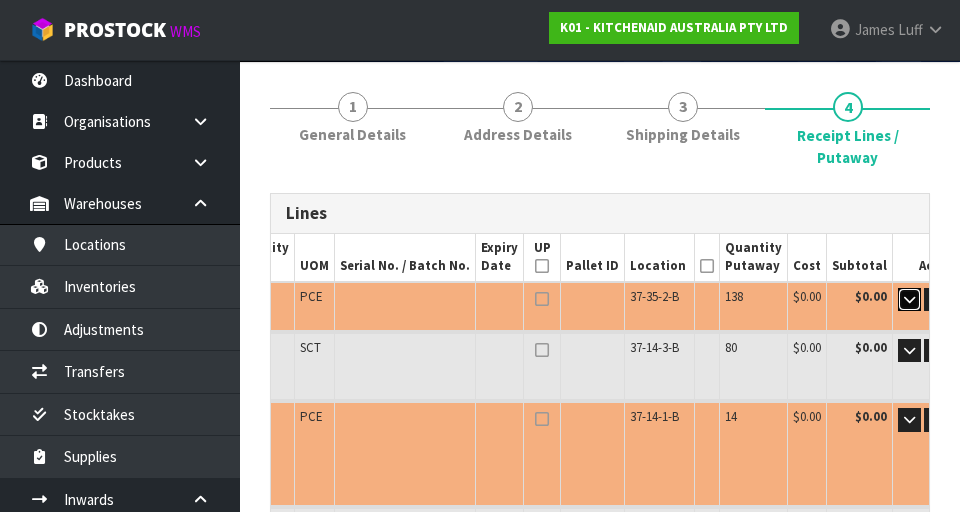 click at bounding box center (909, 299) 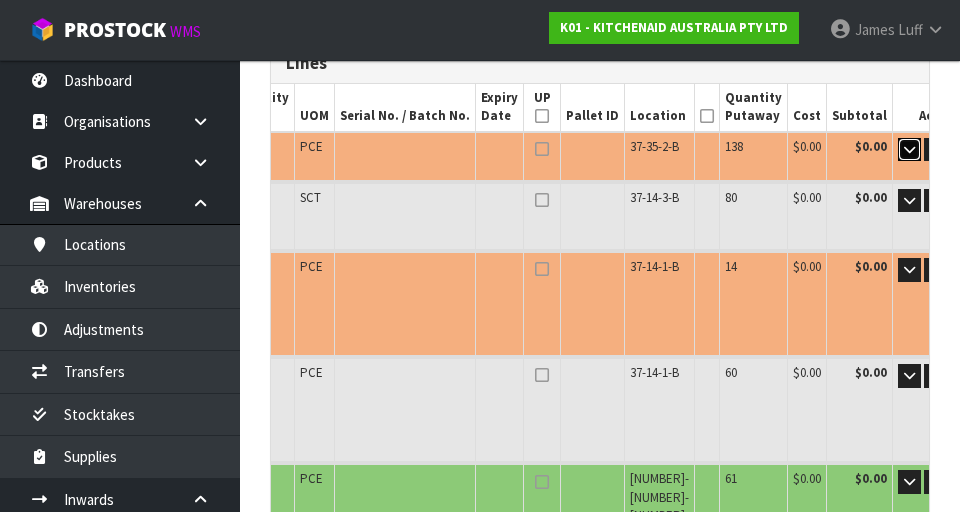 scroll, scrollTop: 283, scrollLeft: 0, axis: vertical 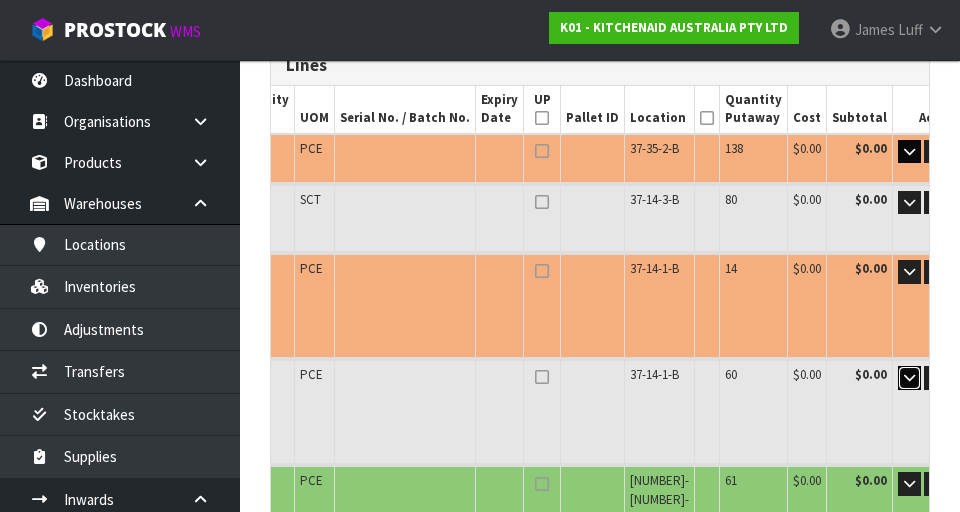 click at bounding box center (909, 377) 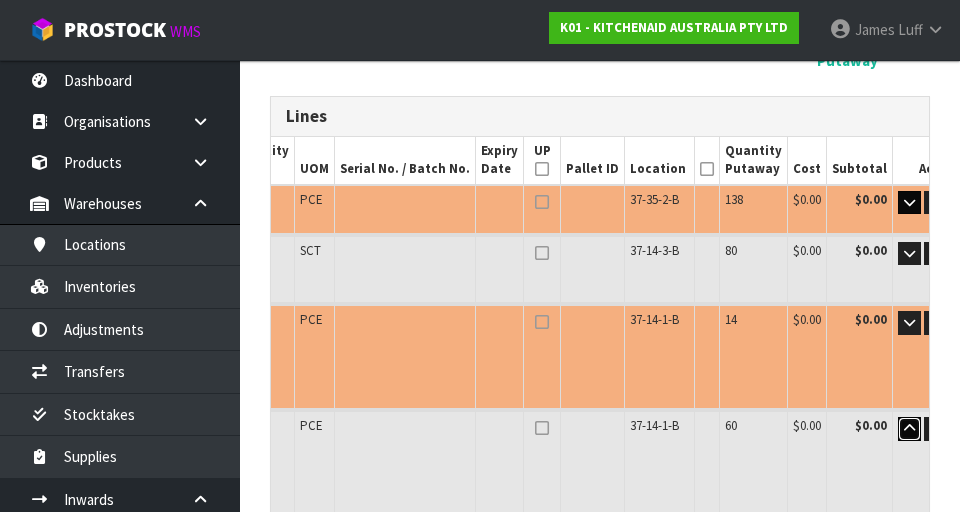 scroll, scrollTop: 230, scrollLeft: 0, axis: vertical 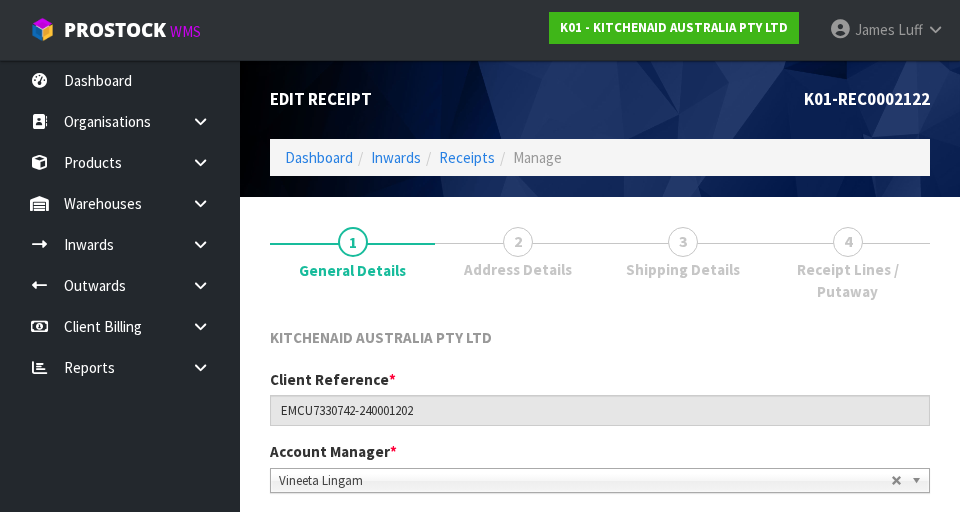 click on "4
Receipt Lines / Putaway" at bounding box center (847, 262) 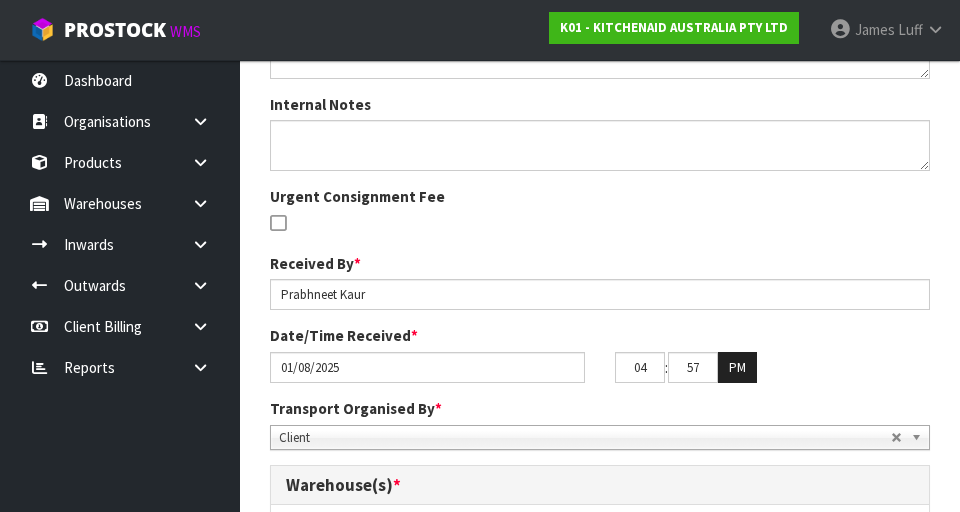 scroll, scrollTop: 1018, scrollLeft: 0, axis: vertical 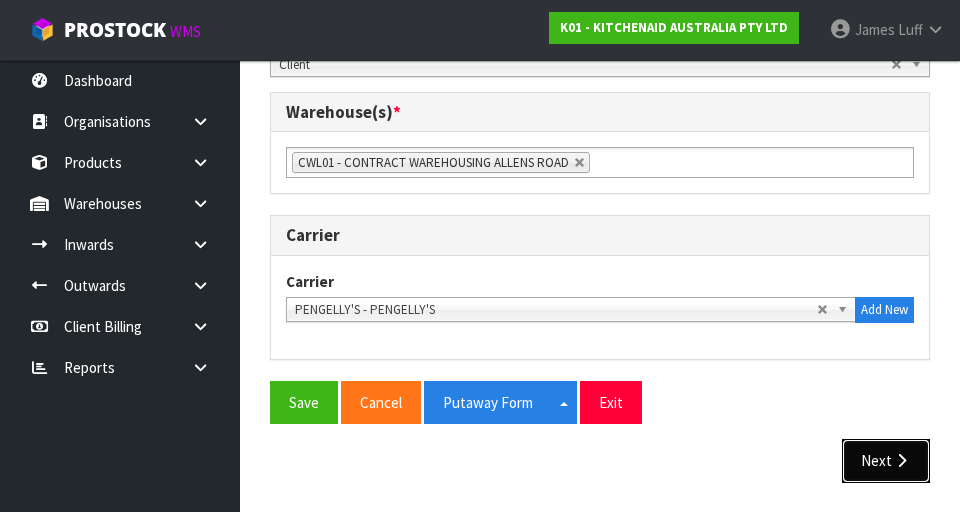 click on "Next" at bounding box center [886, 460] 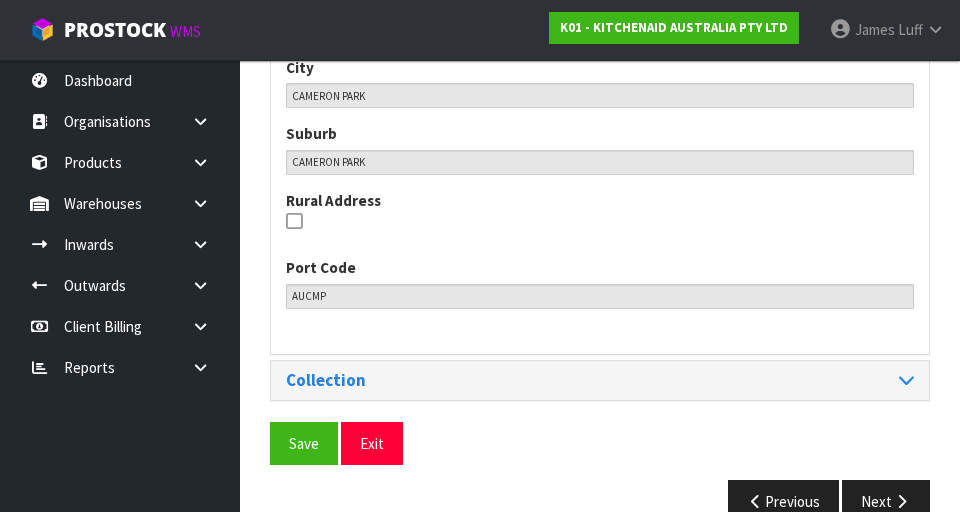 scroll, scrollTop: 1300, scrollLeft: 0, axis: vertical 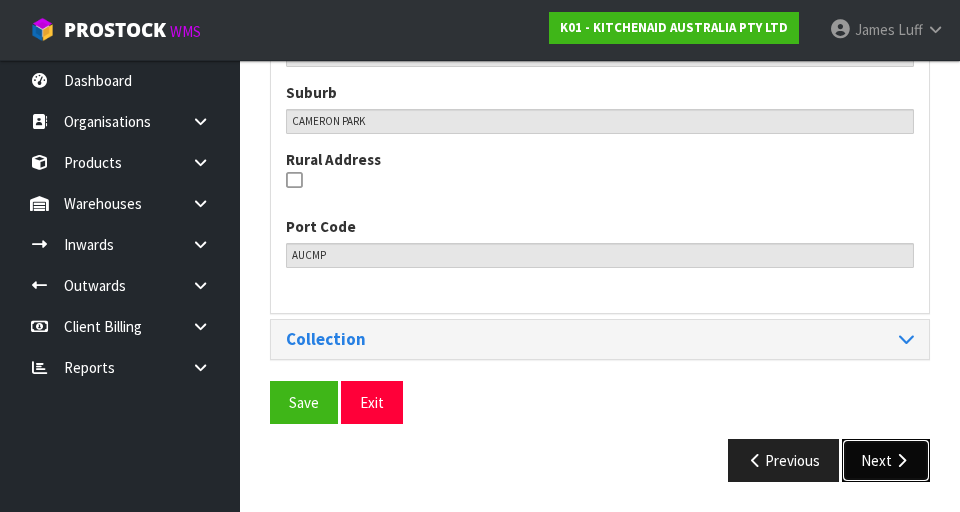 click at bounding box center (901, 460) 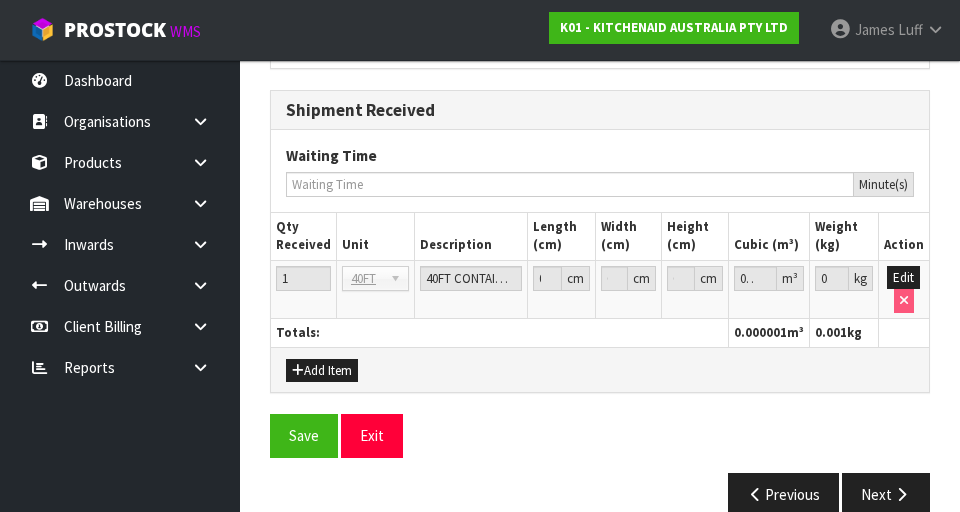 scroll, scrollTop: 2249, scrollLeft: 0, axis: vertical 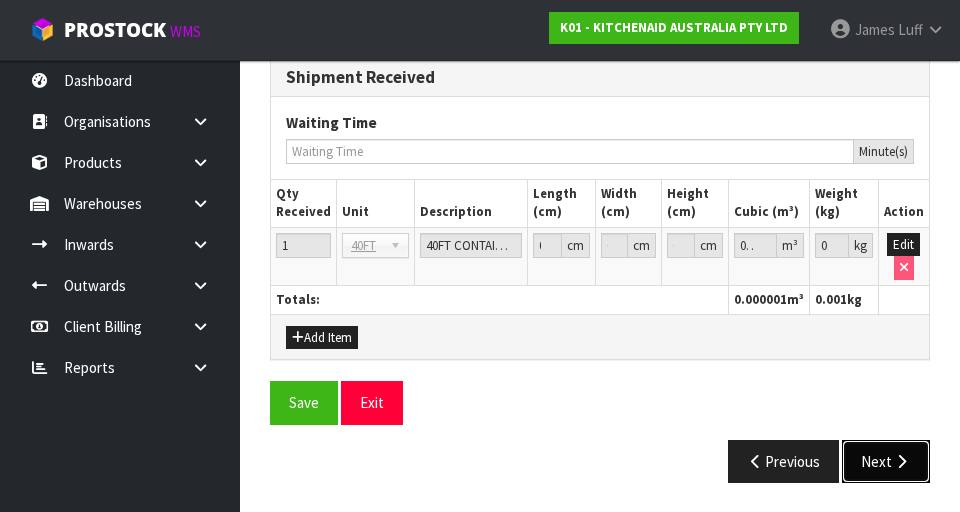 click on "Next" at bounding box center [886, 461] 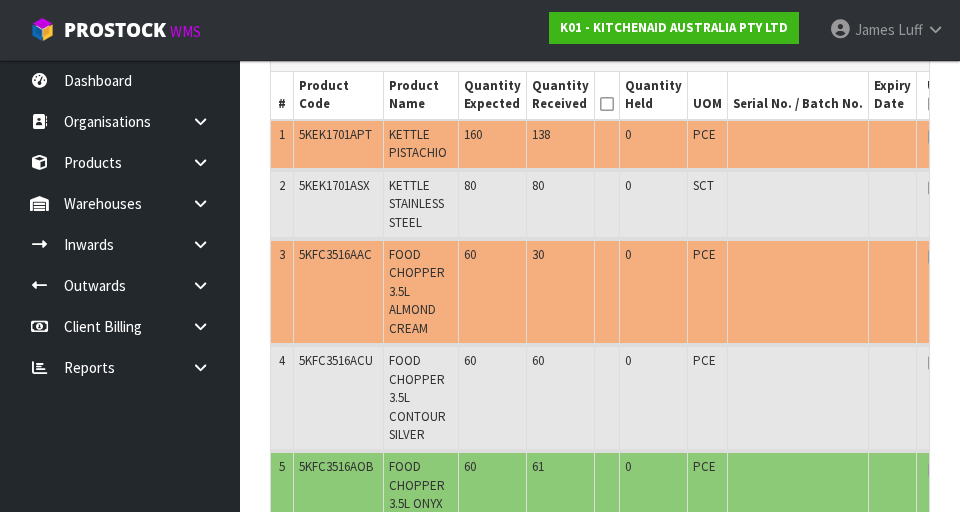 scroll, scrollTop: 295, scrollLeft: 0, axis: vertical 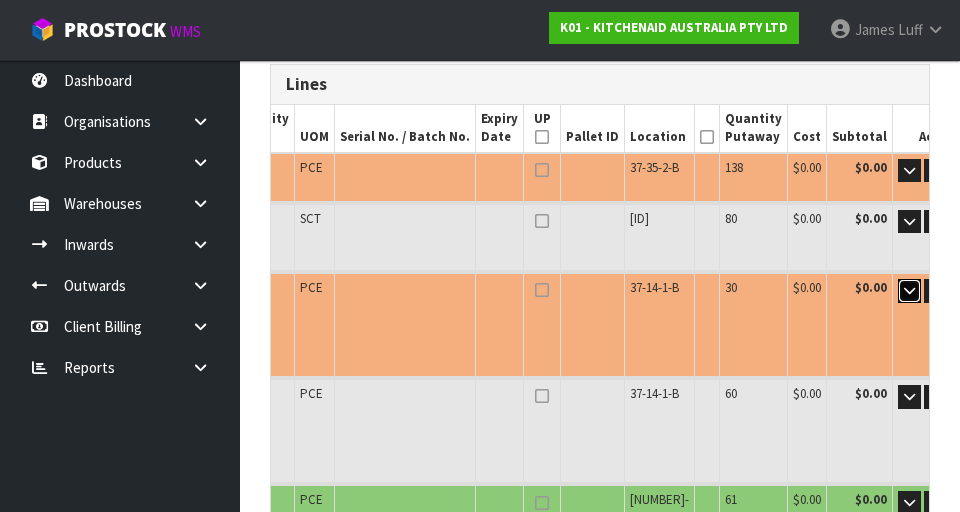 click at bounding box center [909, 290] 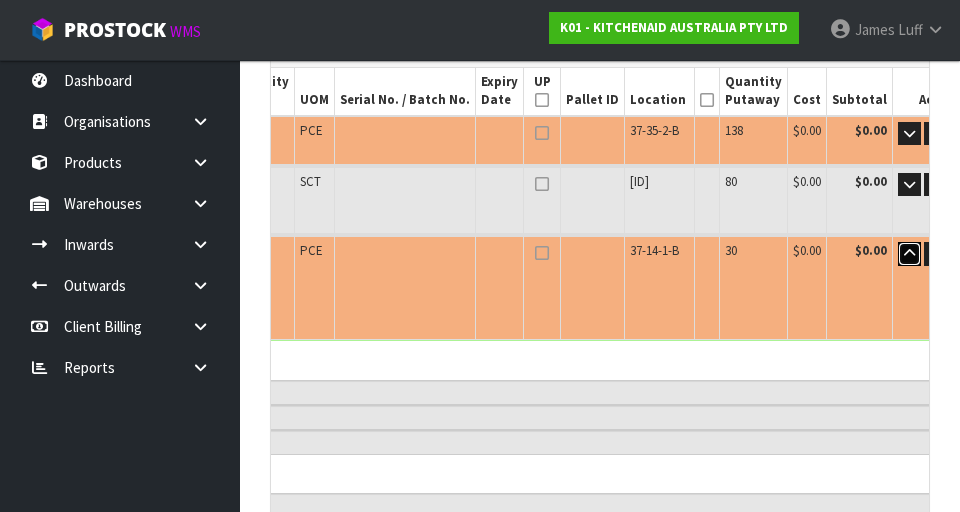 scroll, scrollTop: 301, scrollLeft: 0, axis: vertical 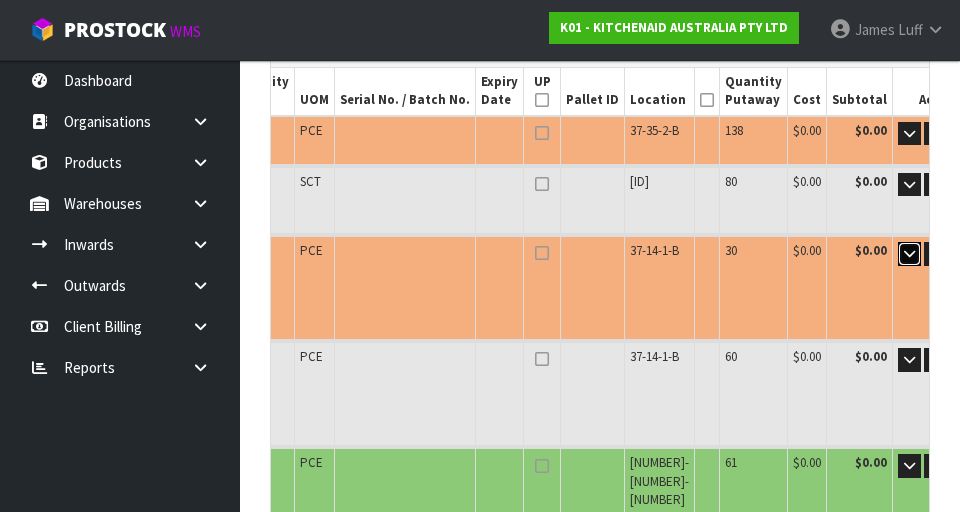click at bounding box center (909, 253) 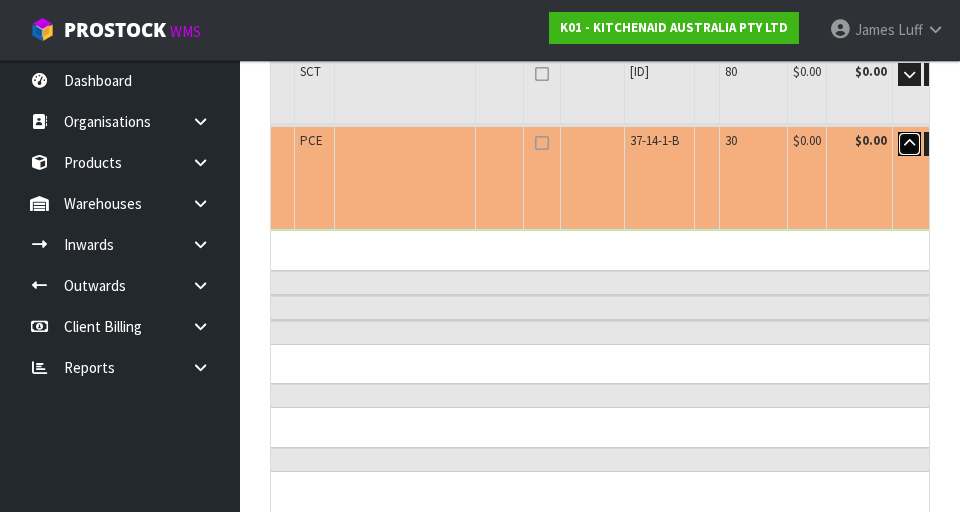 scroll, scrollTop: 412, scrollLeft: 0, axis: vertical 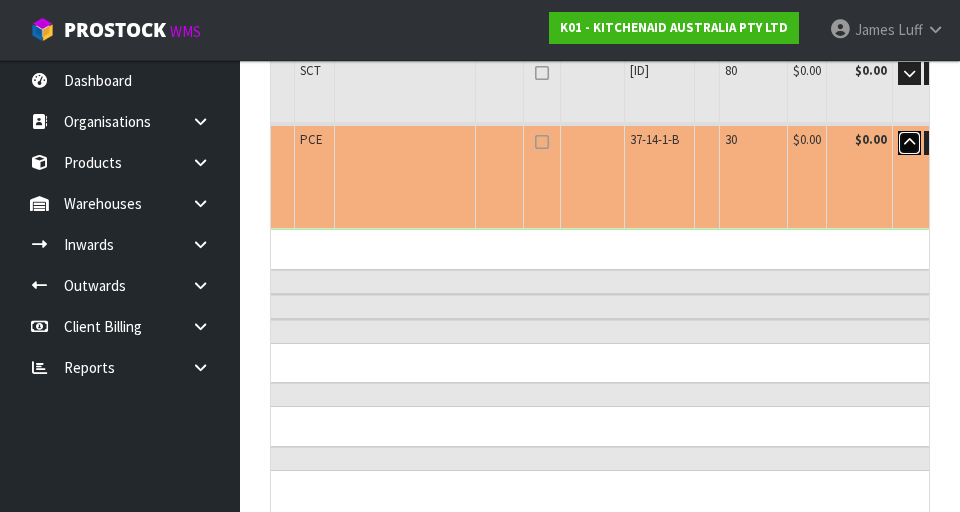 click at bounding box center (909, 143) 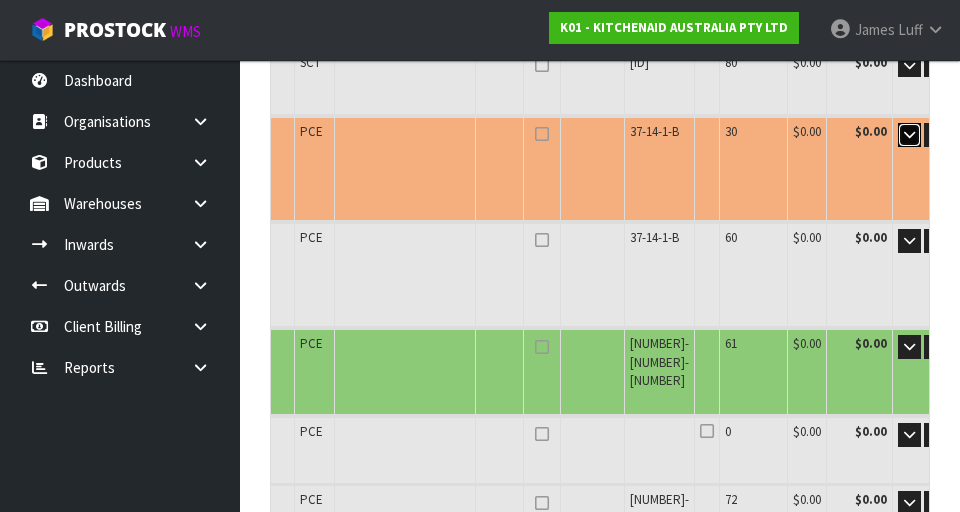 scroll, scrollTop: 423, scrollLeft: 0, axis: vertical 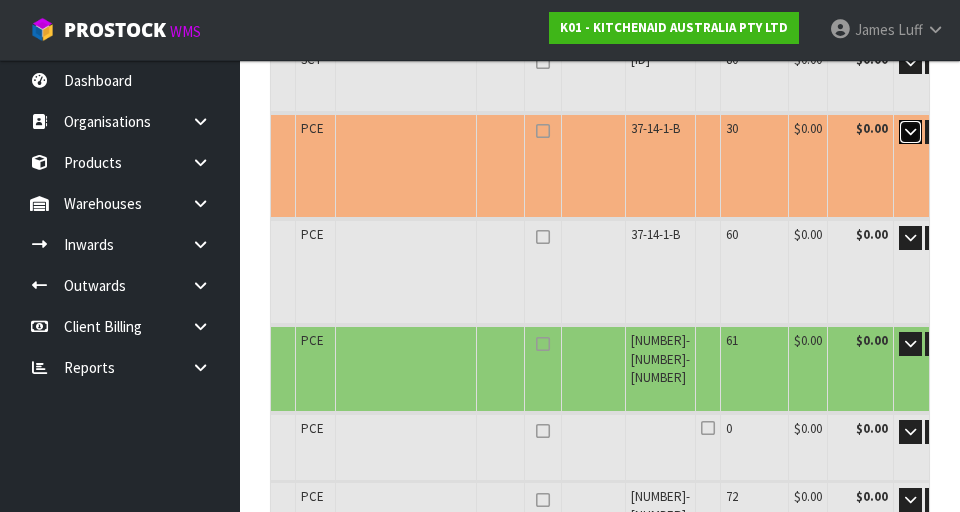 click at bounding box center (910, 132) 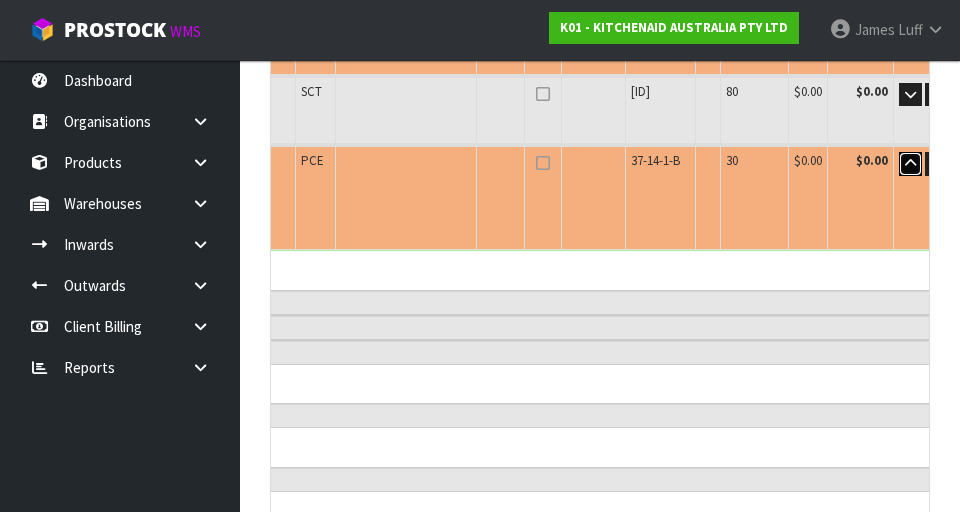 scroll, scrollTop: 390, scrollLeft: 0, axis: vertical 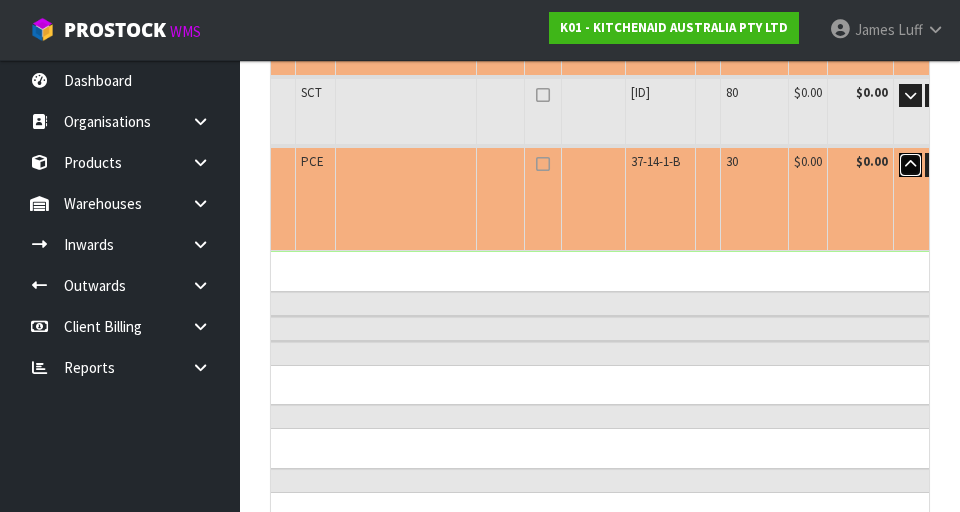 click at bounding box center [910, 165] 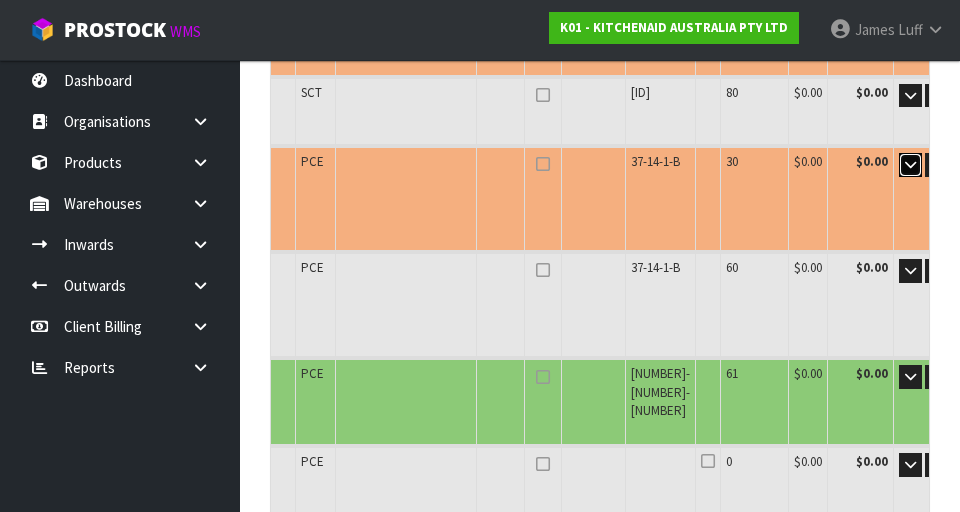 click at bounding box center [910, 165] 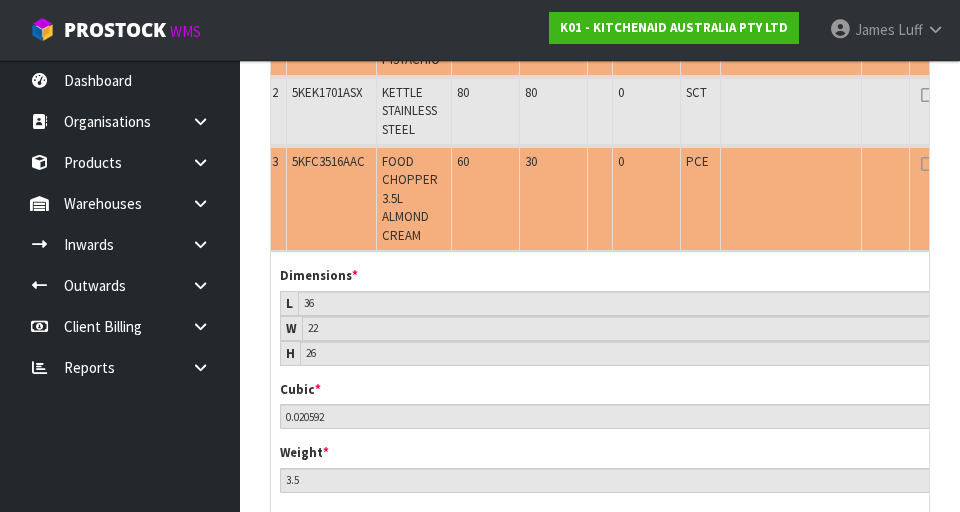 scroll, scrollTop: 0, scrollLeft: 0, axis: both 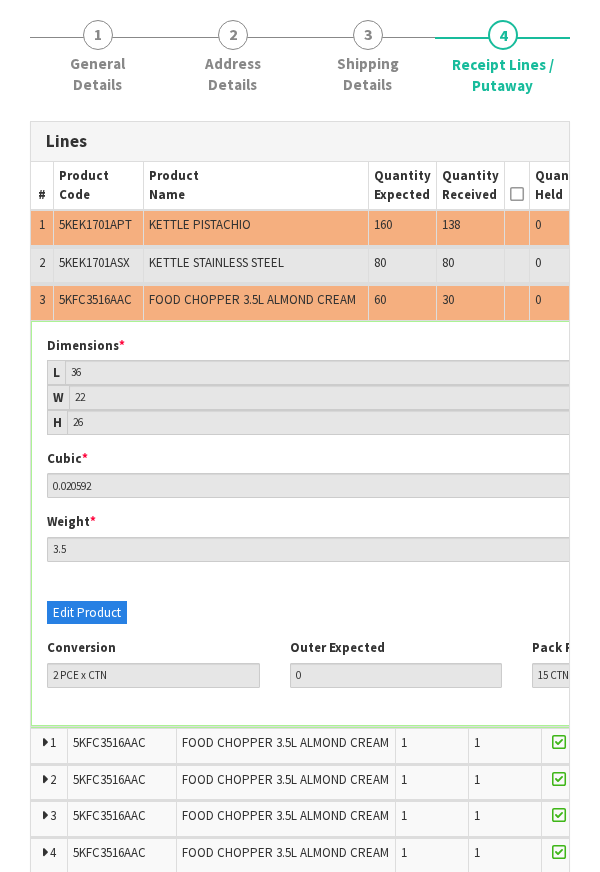 click on "Dimensions  *
L
36
cm
W
22
cm
H
26
cm
Cubic  *
0.020592
m³
Weight  *
3.5
kg
Edit Product
Conversion
2 PCE x CTN
0" at bounding box center [760, 524] 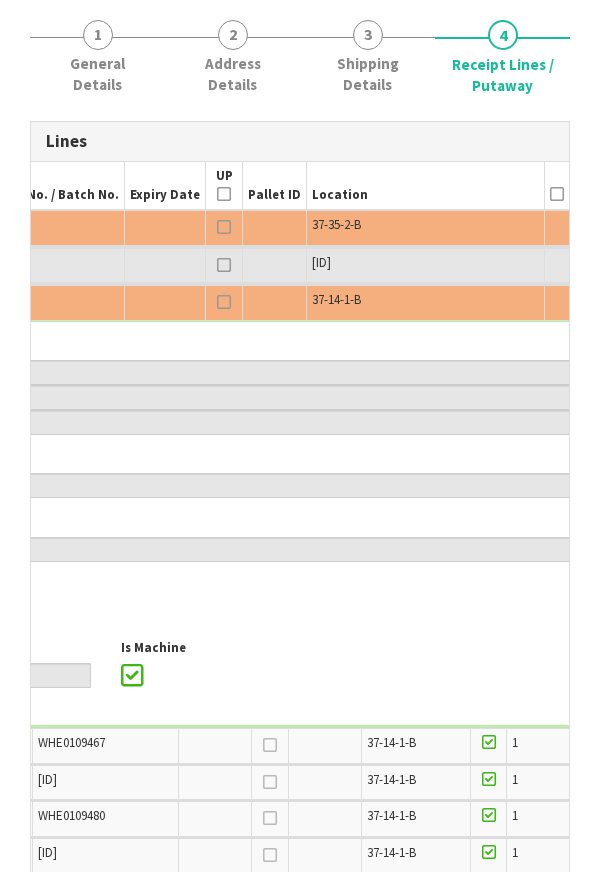 scroll, scrollTop: 0, scrollLeft: 691, axis: horizontal 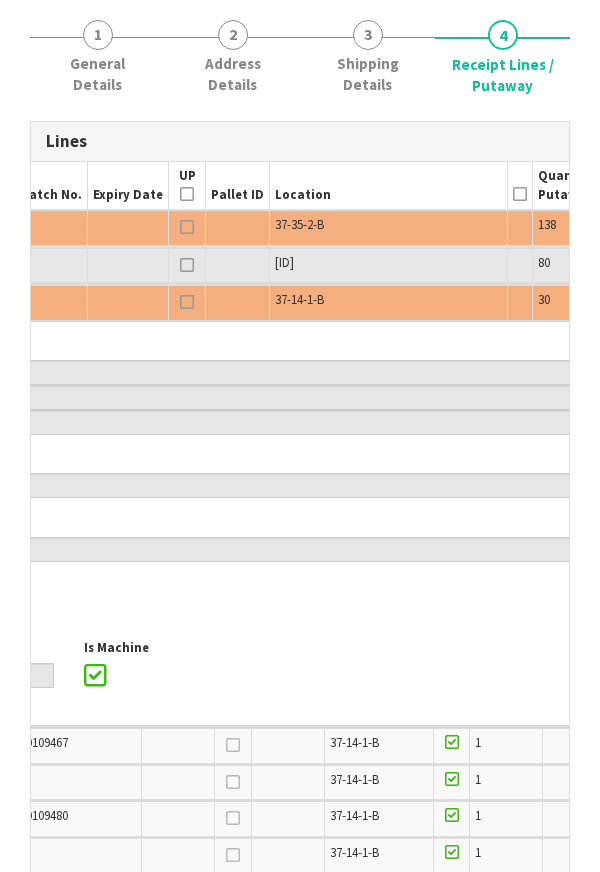 click at bounding box center (722, 302) 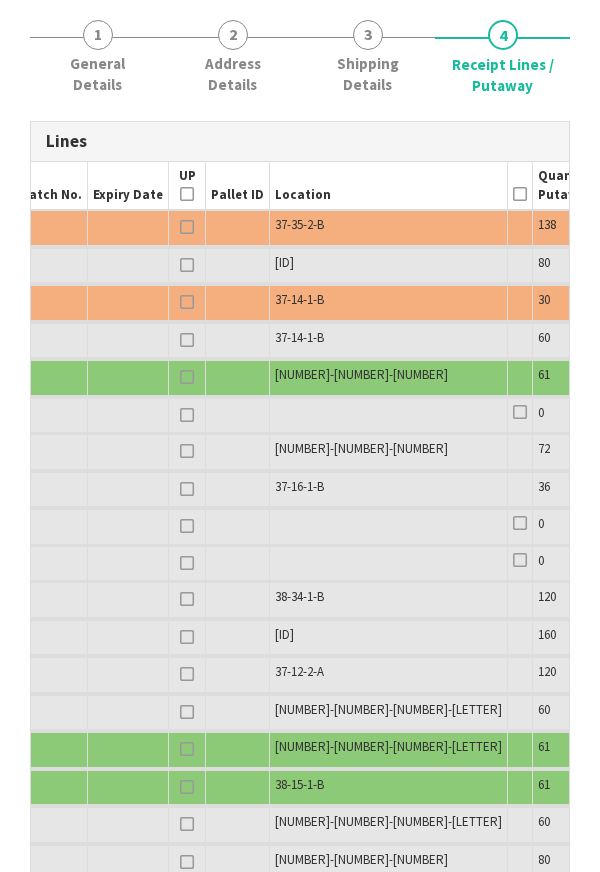 scroll, scrollTop: 0, scrollLeft: 539, axis: horizontal 